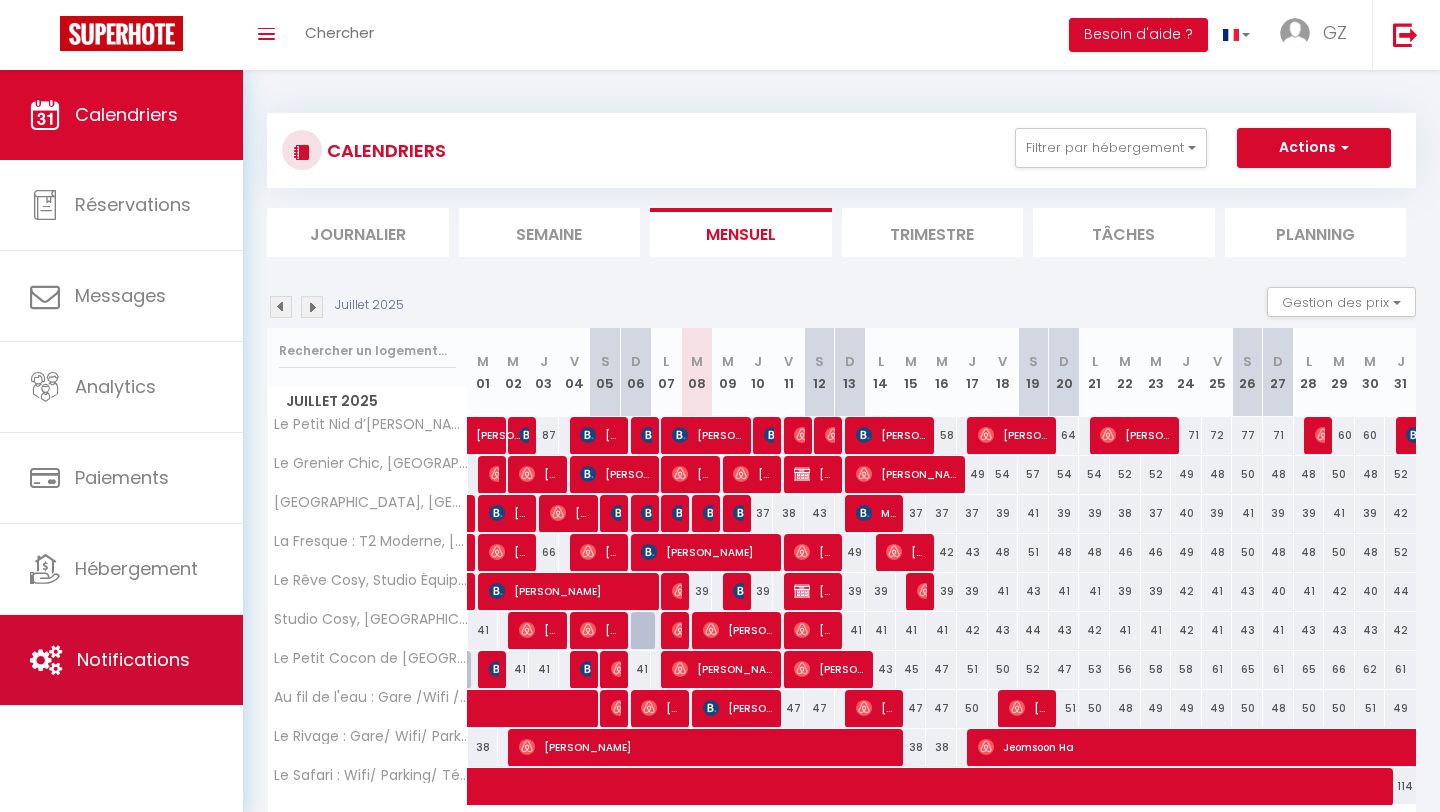 scroll, scrollTop: 0, scrollLeft: 0, axis: both 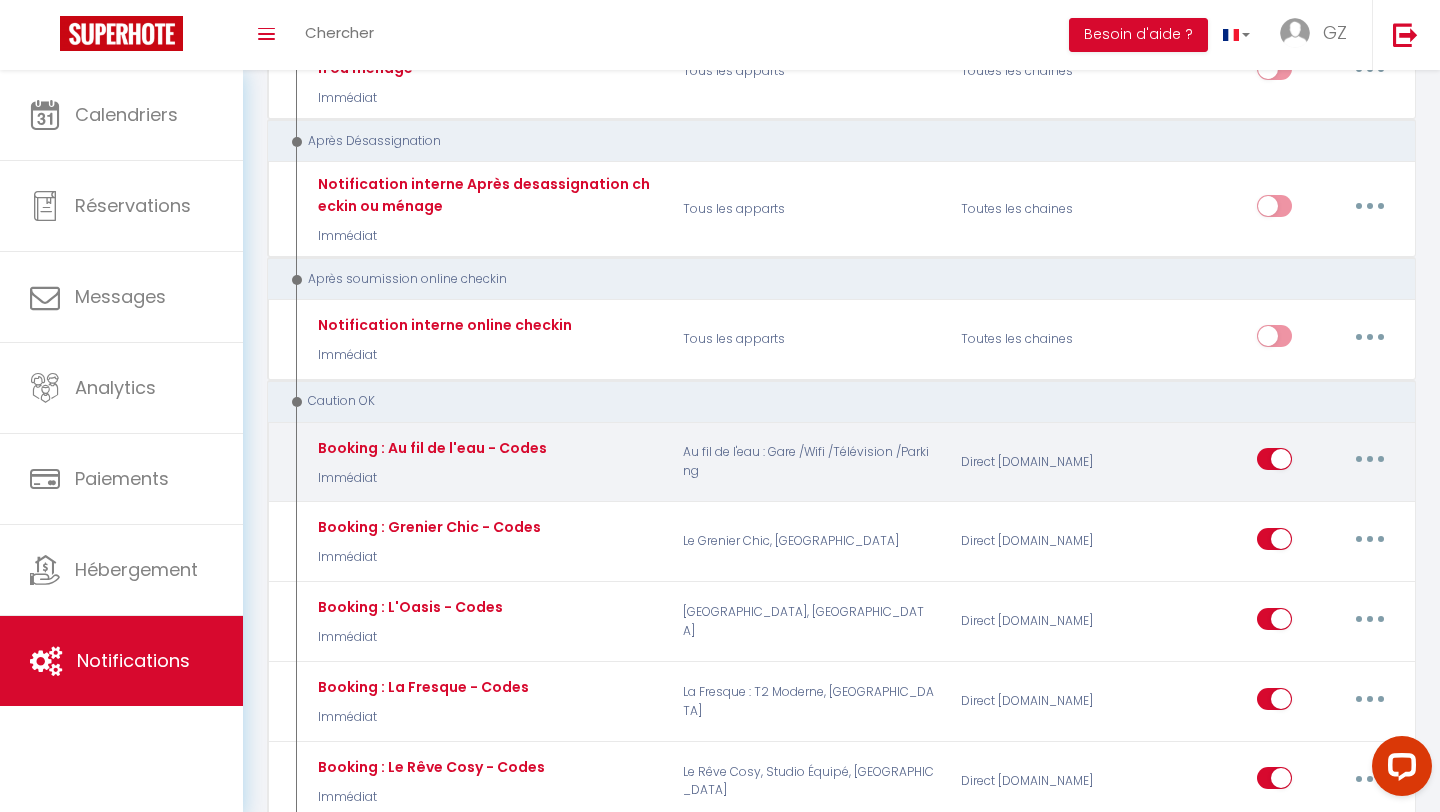 click at bounding box center (1370, 459) 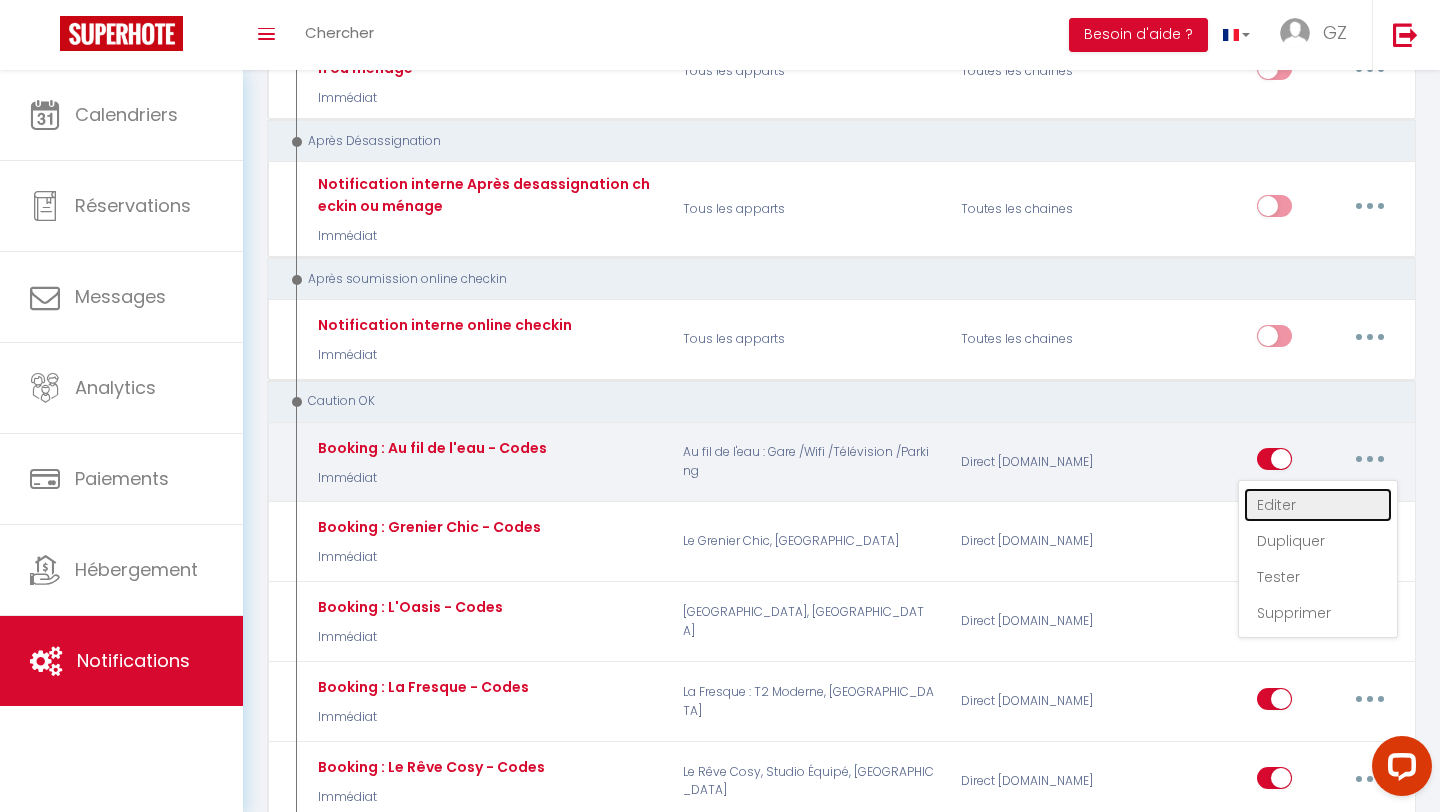 click on "Editer" at bounding box center (1318, 505) 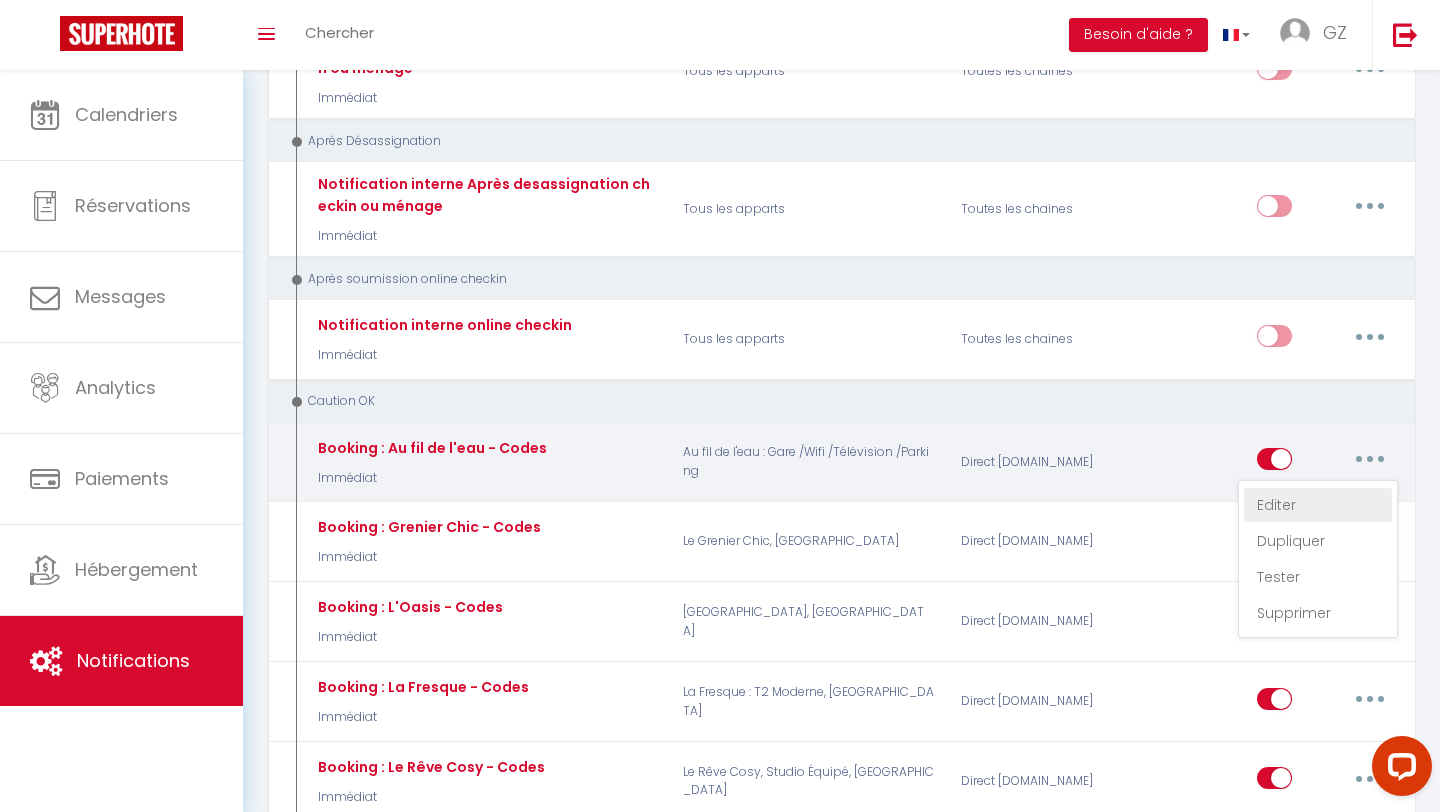 type on "Booking : Au fil de l'eau - Codes" 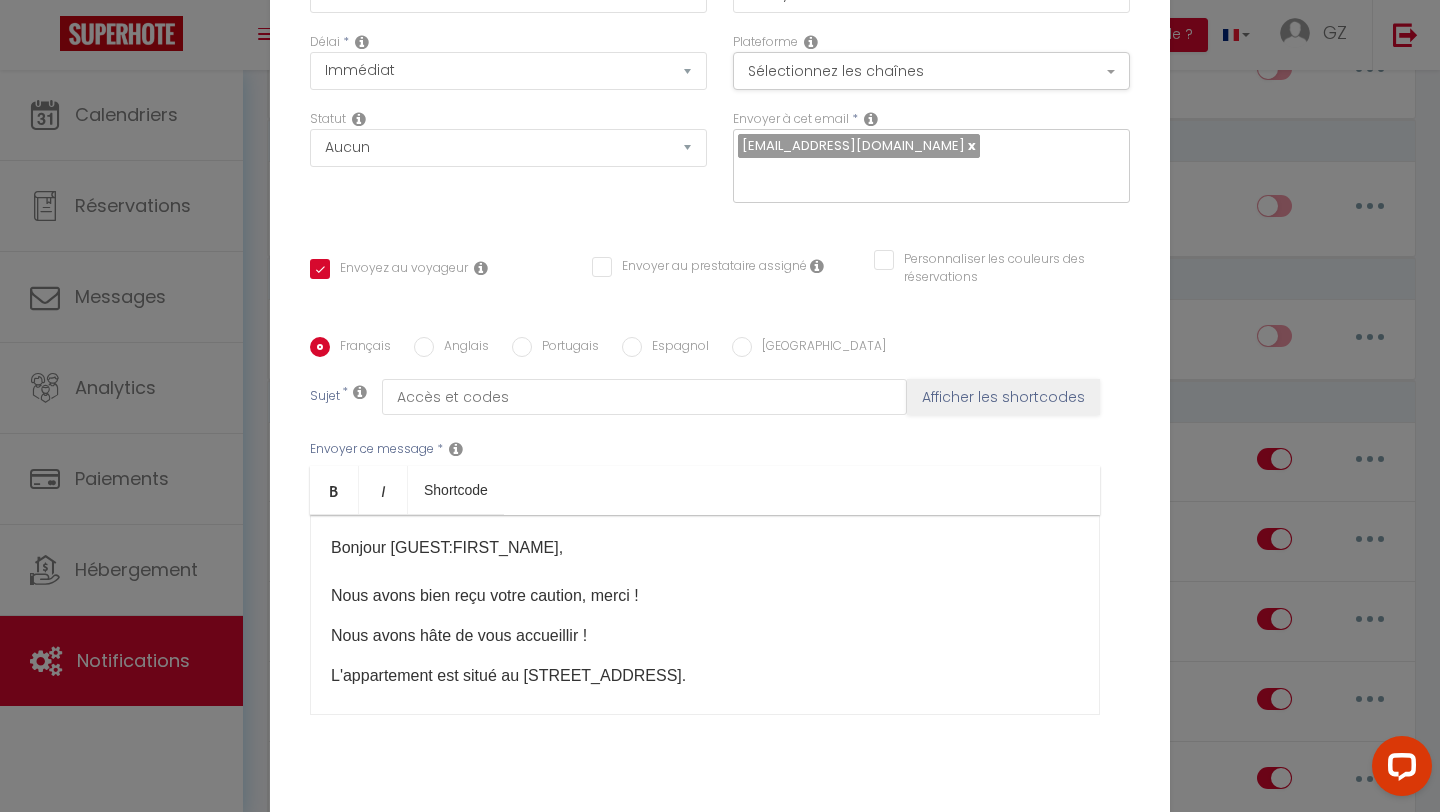 scroll, scrollTop: 169, scrollLeft: 0, axis: vertical 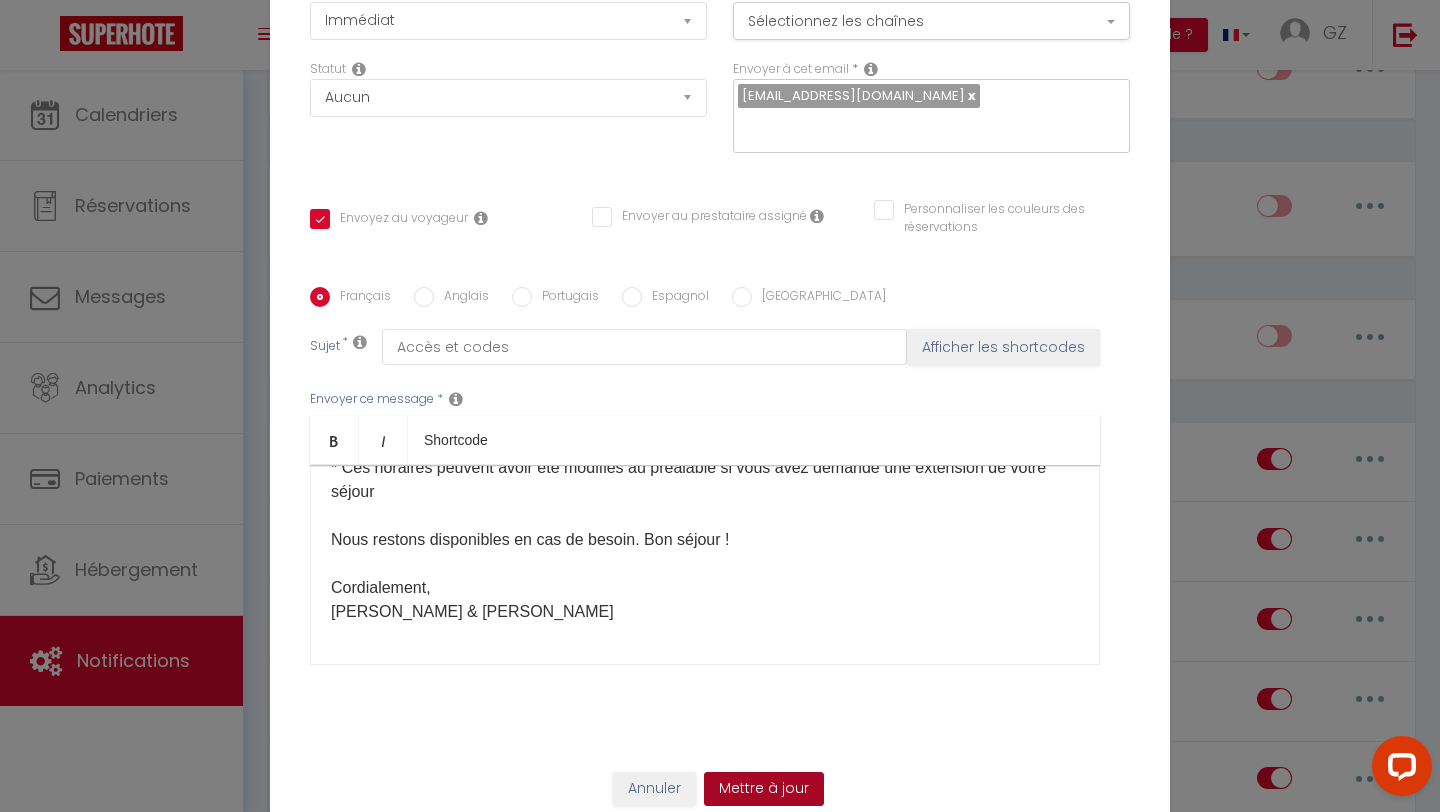 click on "Mettre à jour" at bounding box center [764, 789] 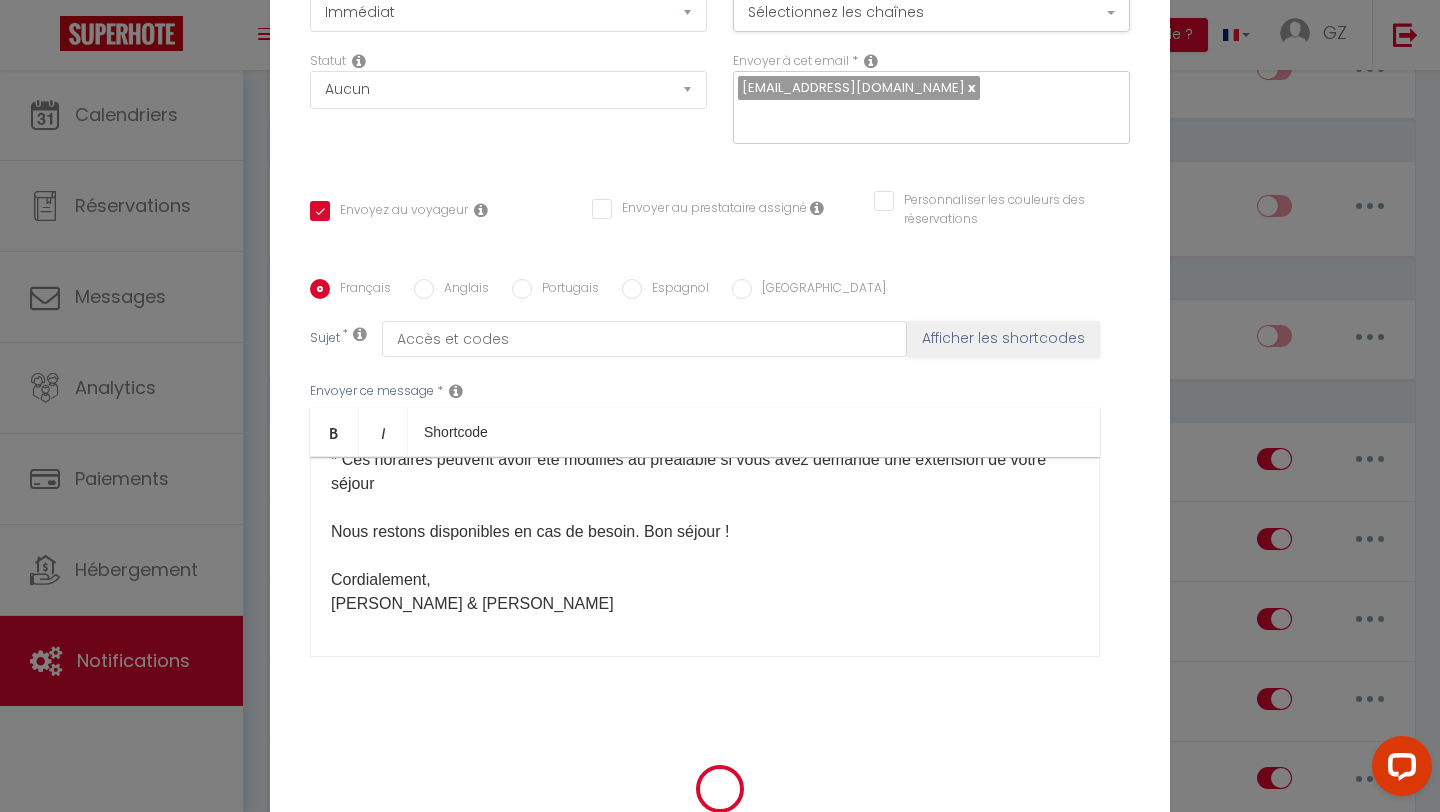 scroll, scrollTop: 161, scrollLeft: 0, axis: vertical 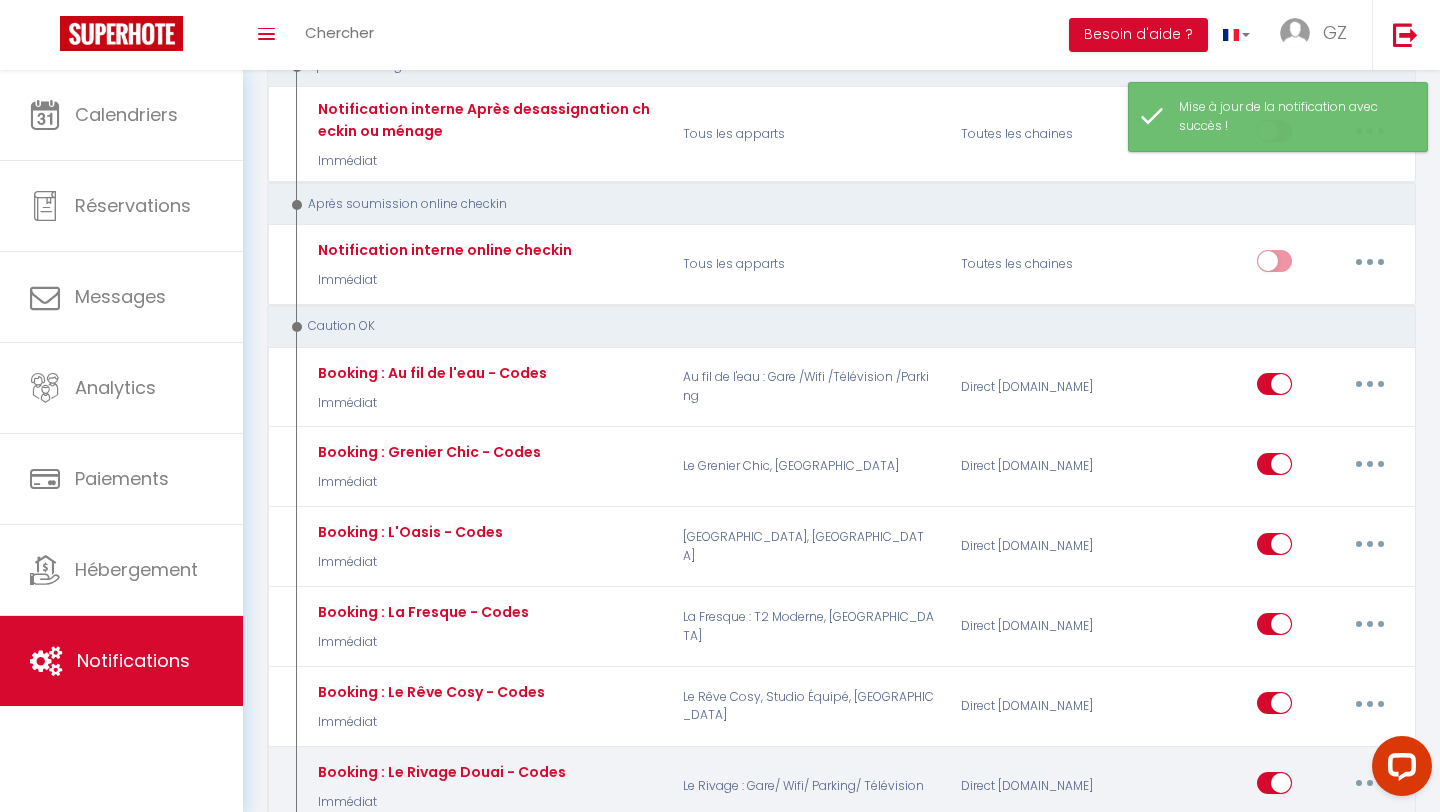 click at bounding box center [1370, 783] 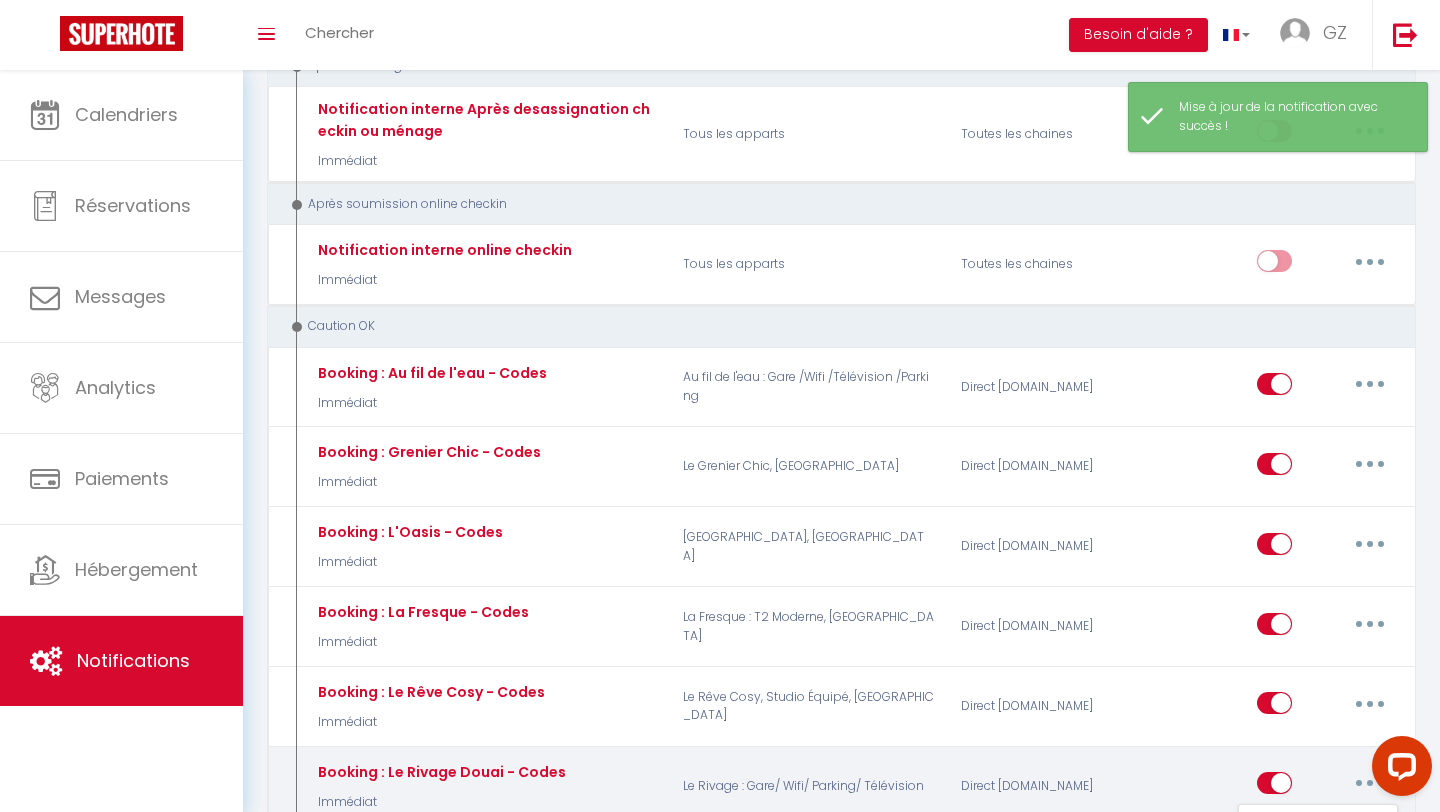 click on "Editer" at bounding box center (1318, 829) 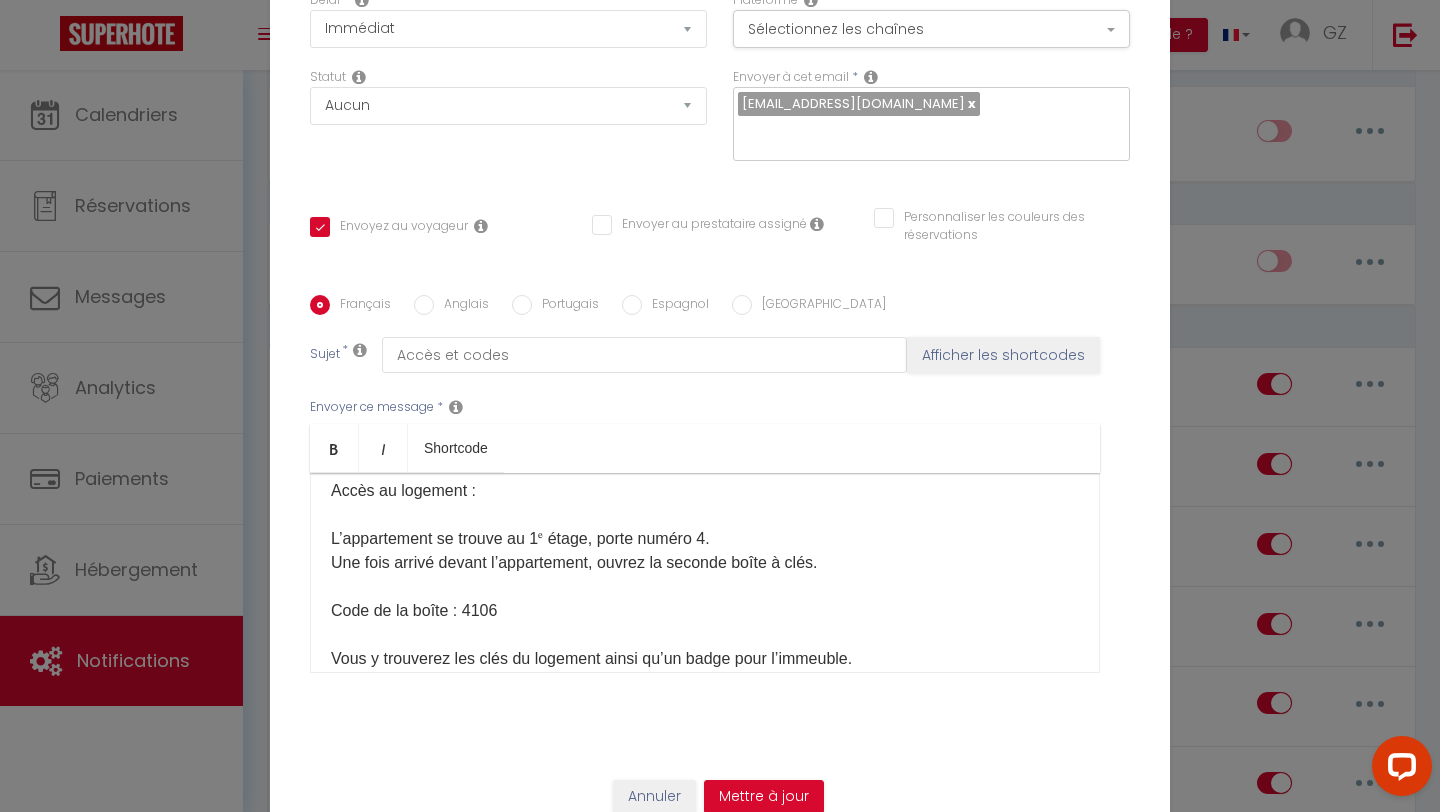 scroll, scrollTop: 522, scrollLeft: 0, axis: vertical 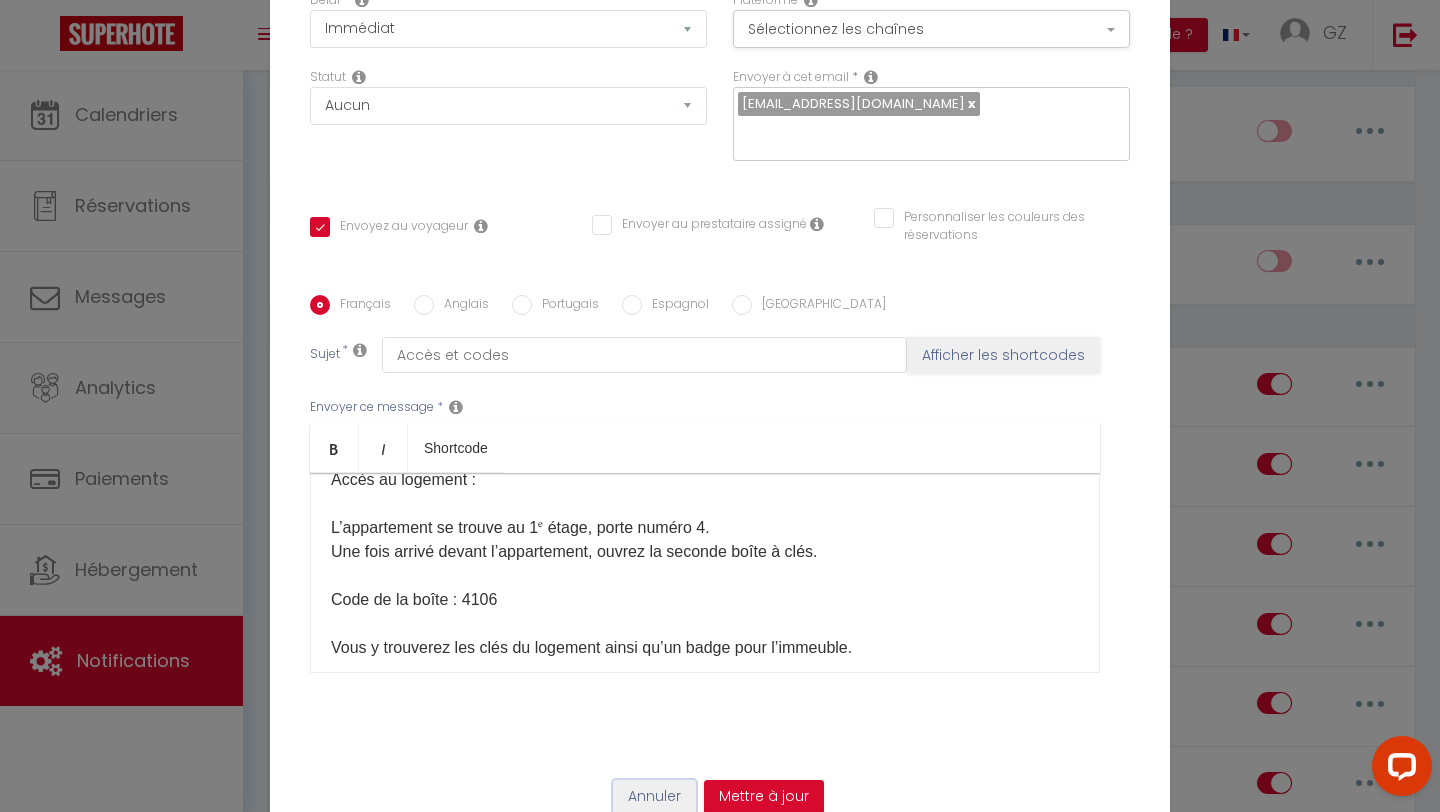click on "Annuler" at bounding box center (654, 797) 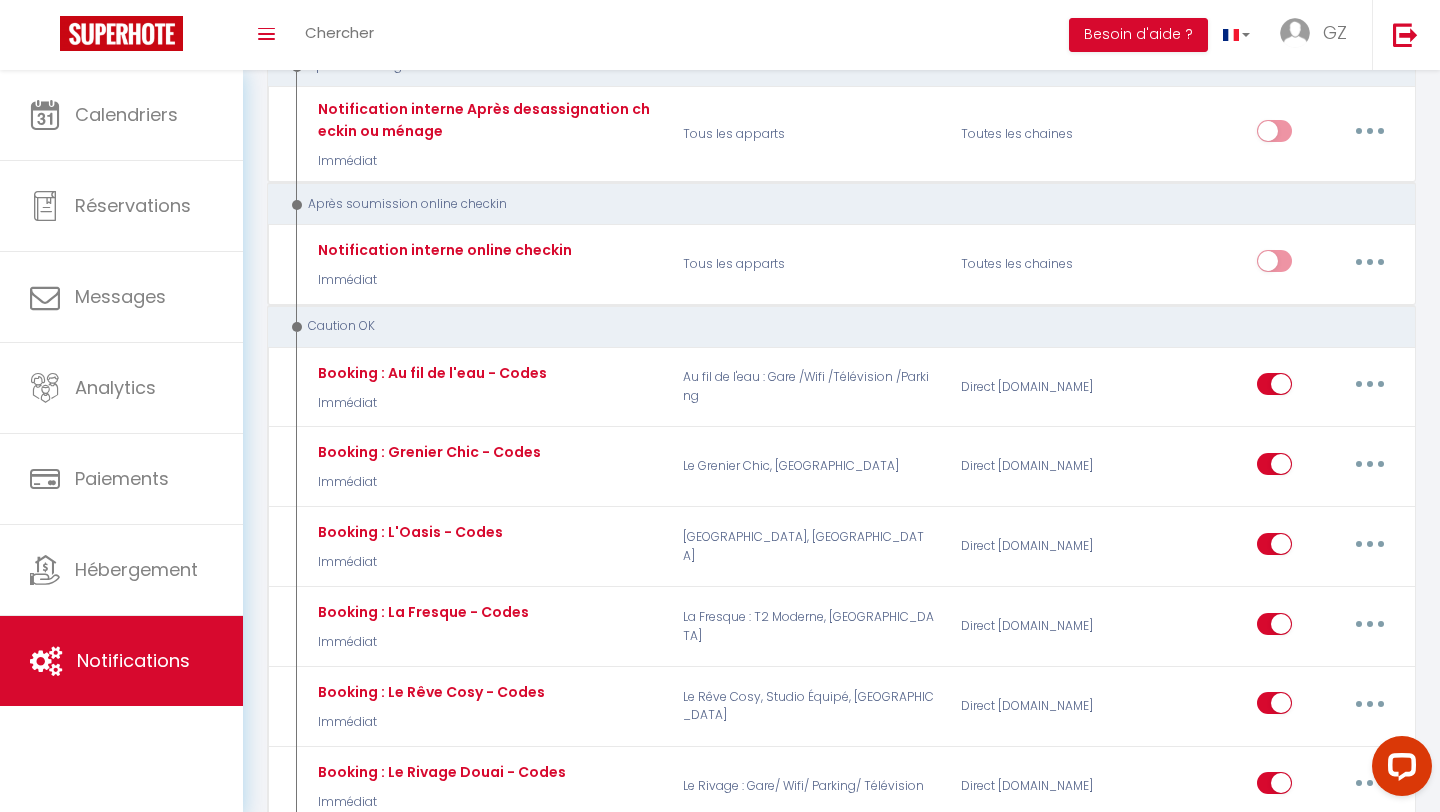 click at bounding box center [1370, 1023] 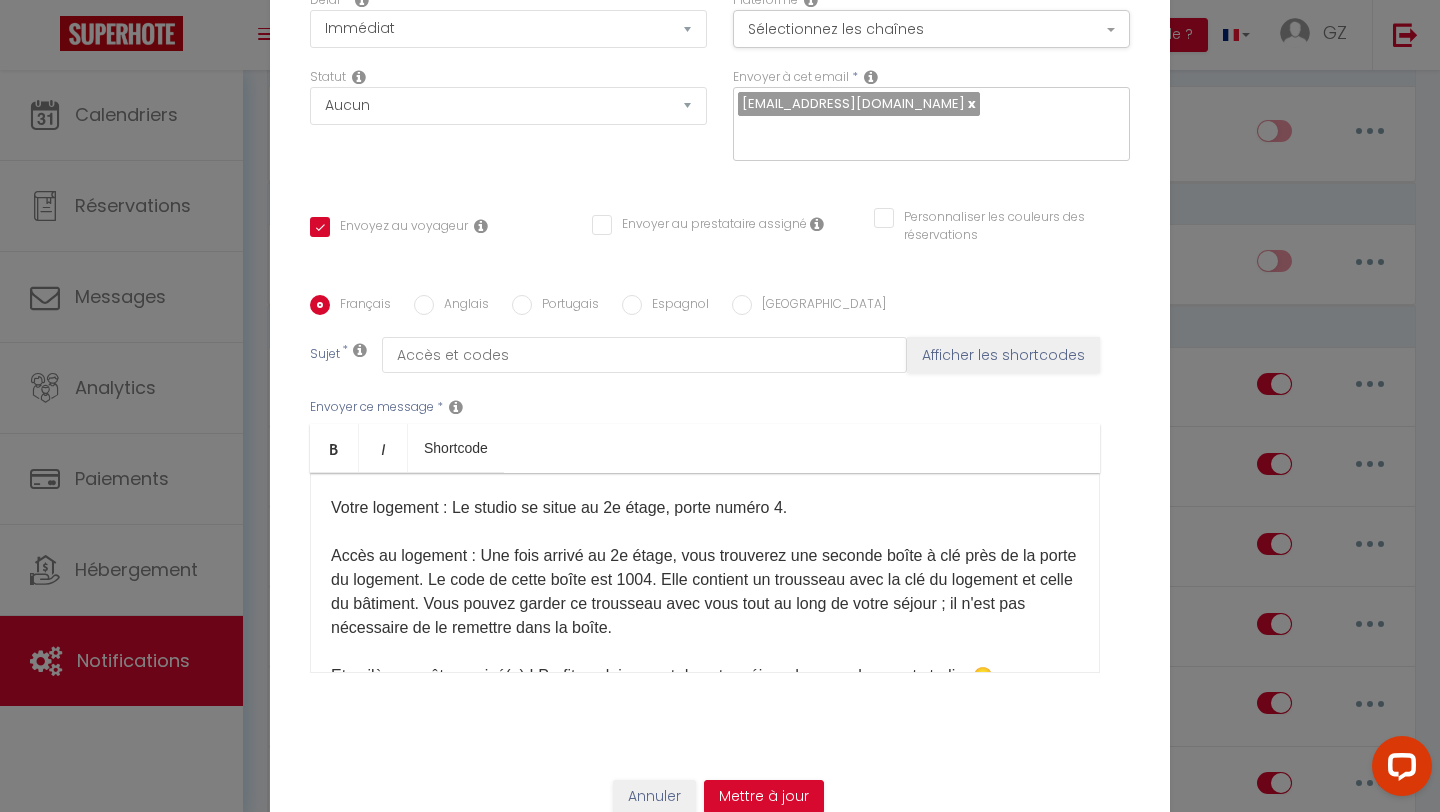 scroll, scrollTop: 369, scrollLeft: 0, axis: vertical 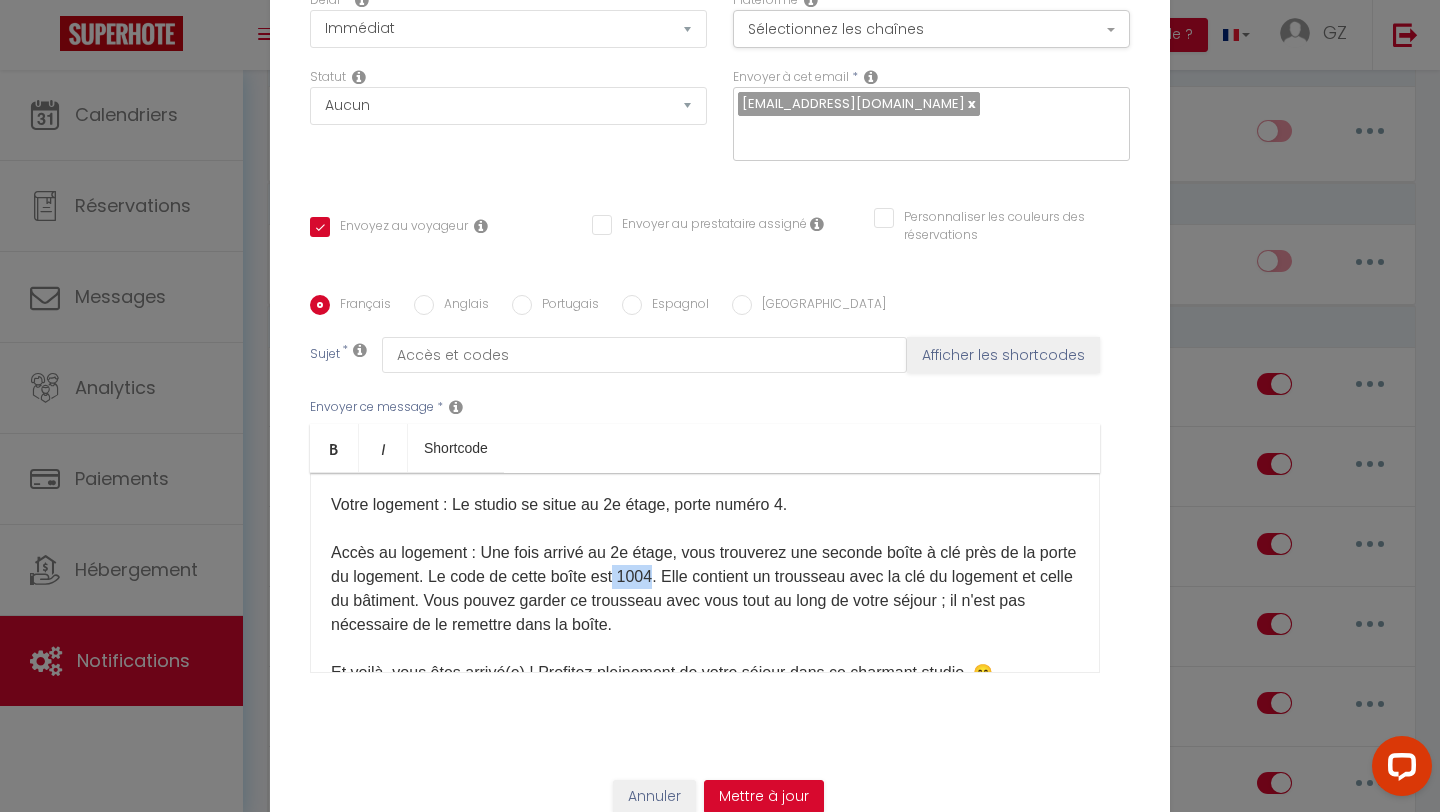 drag, startPoint x: 704, startPoint y: 585, endPoint x: 665, endPoint y: 582, distance: 39.115215 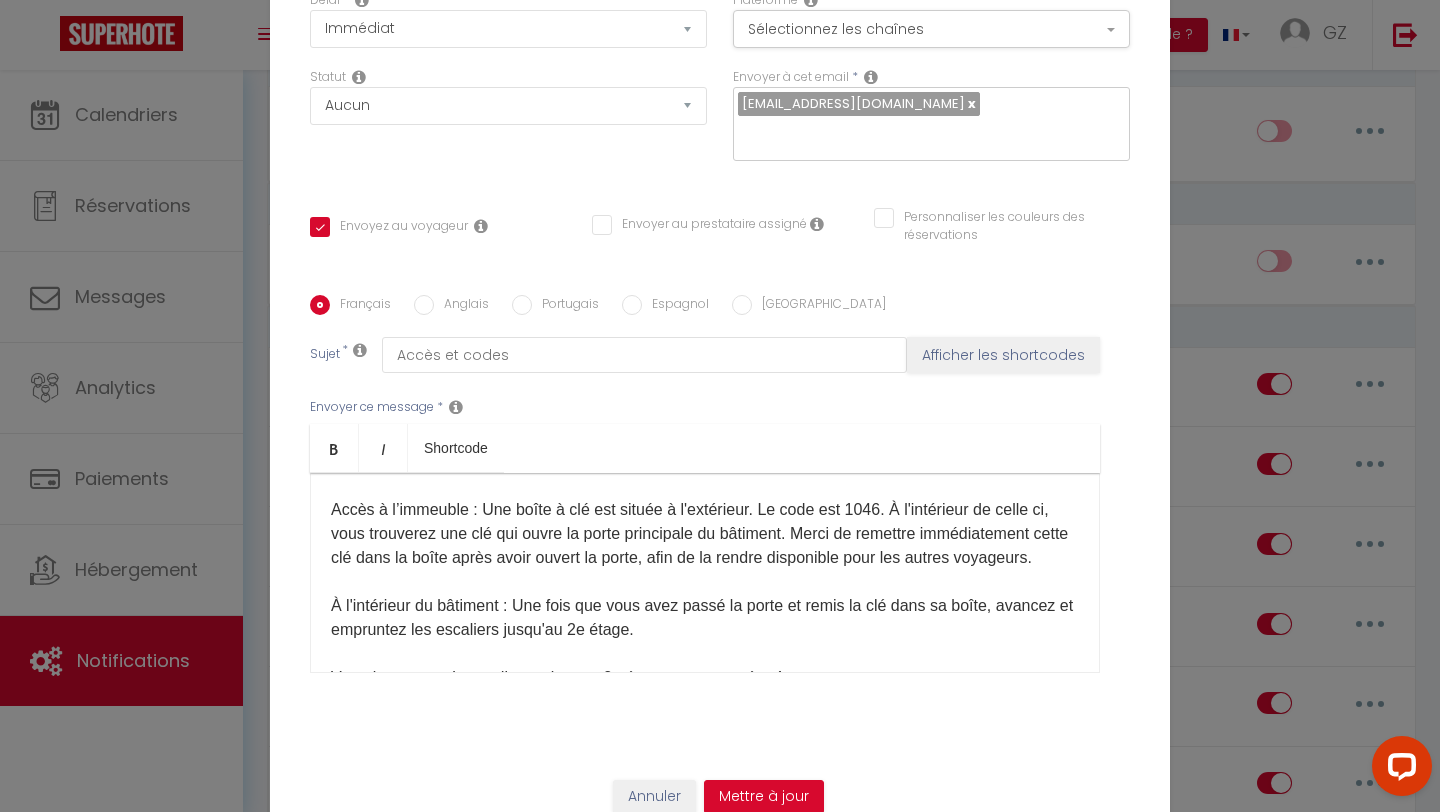 scroll, scrollTop: 188, scrollLeft: 0, axis: vertical 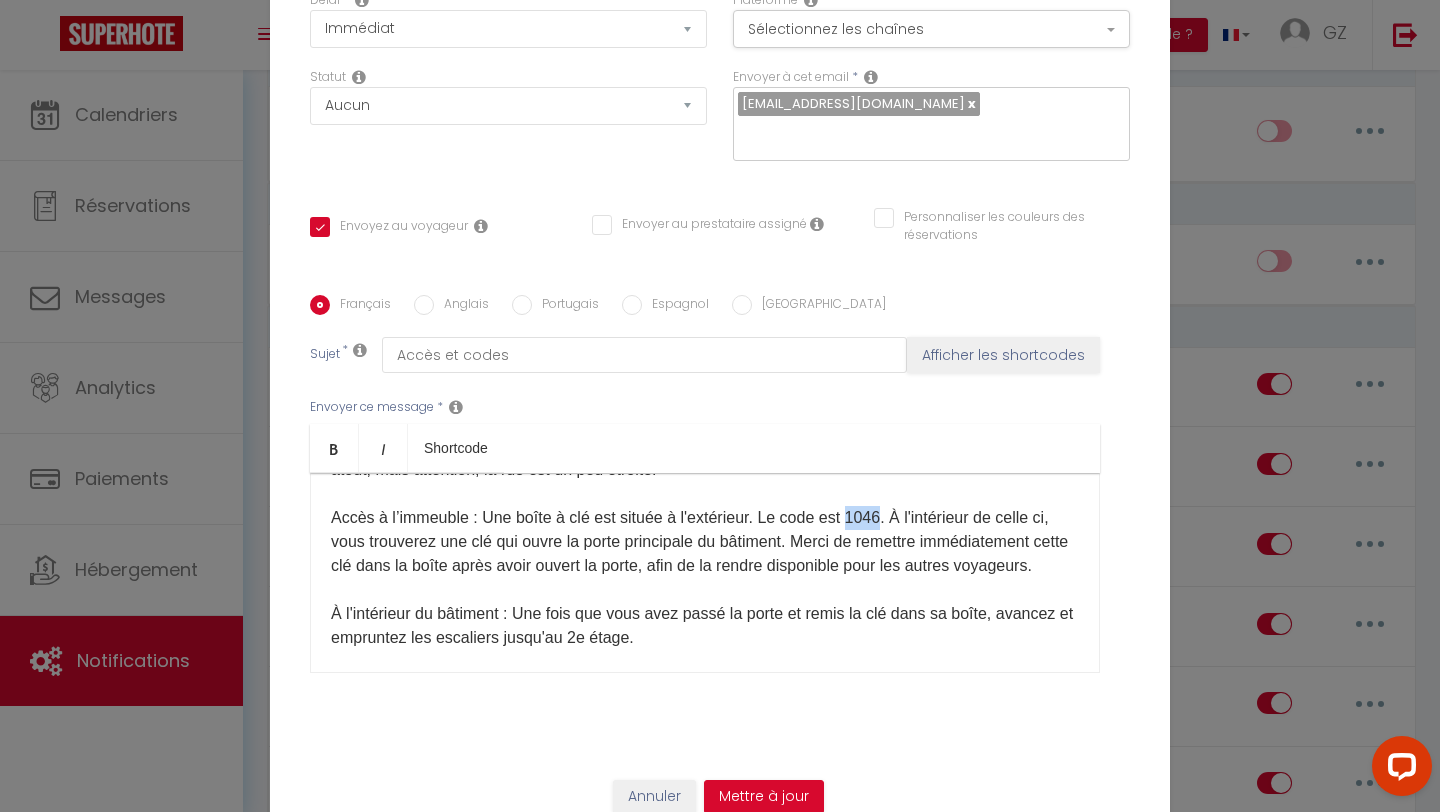 drag, startPoint x: 890, startPoint y: 508, endPoint x: 861, endPoint y: 502, distance: 29.614185 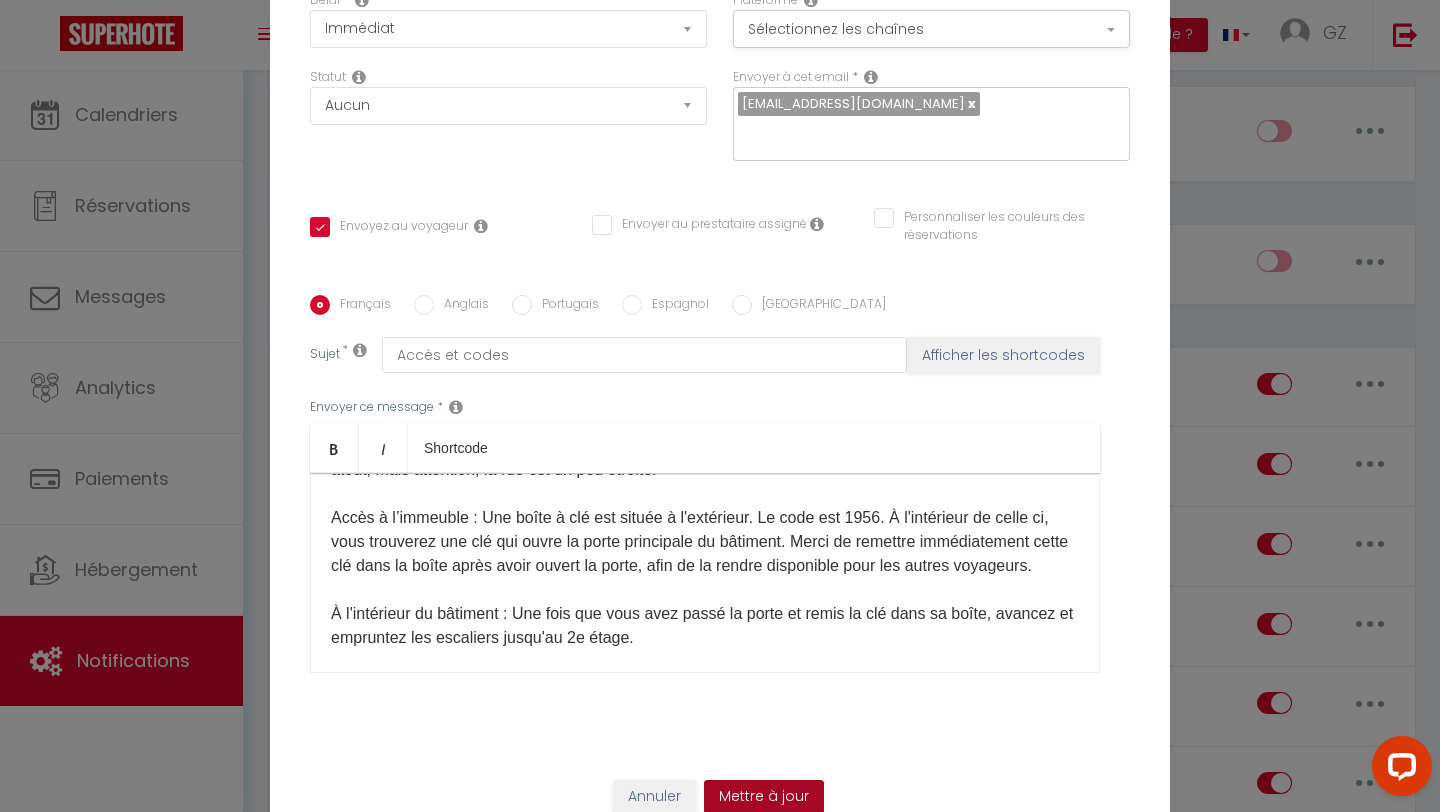 click on "Mettre à jour" at bounding box center (764, 797) 